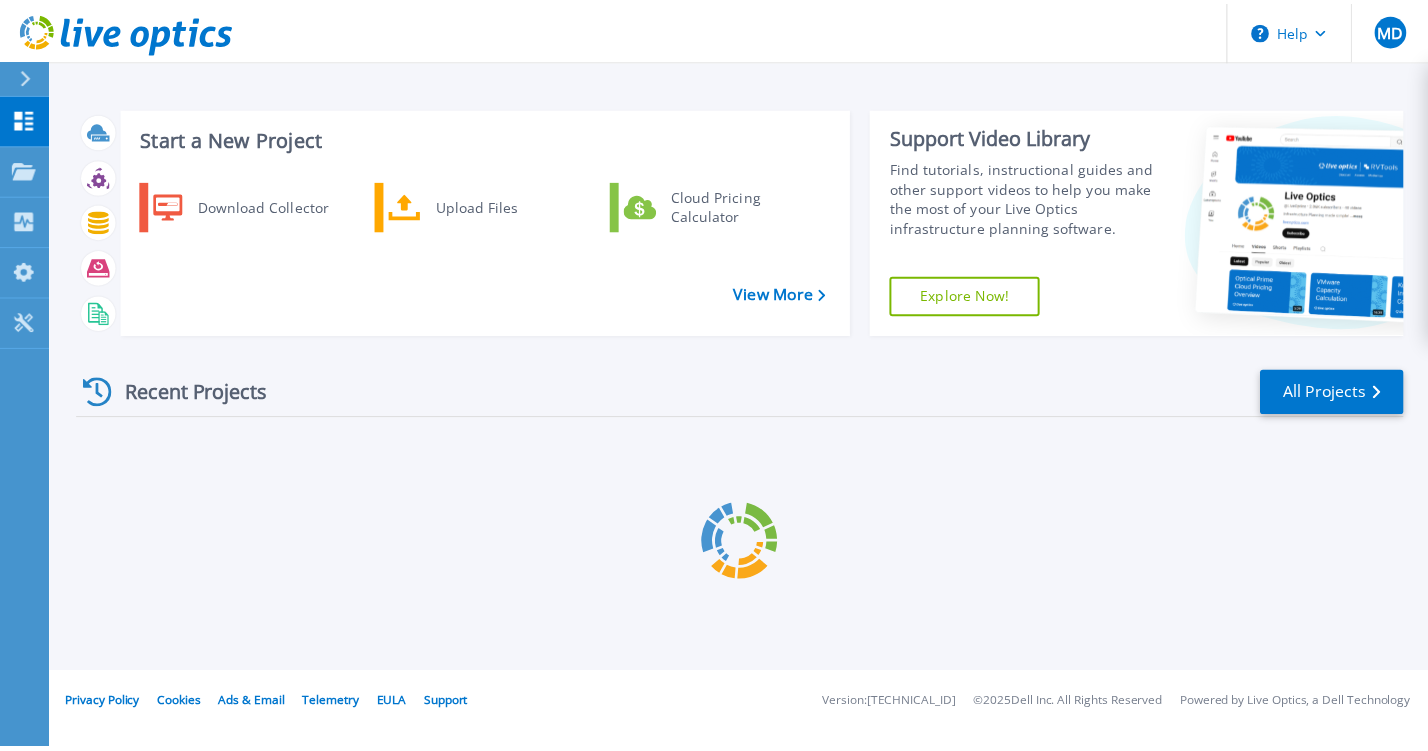 scroll, scrollTop: 0, scrollLeft: 0, axis: both 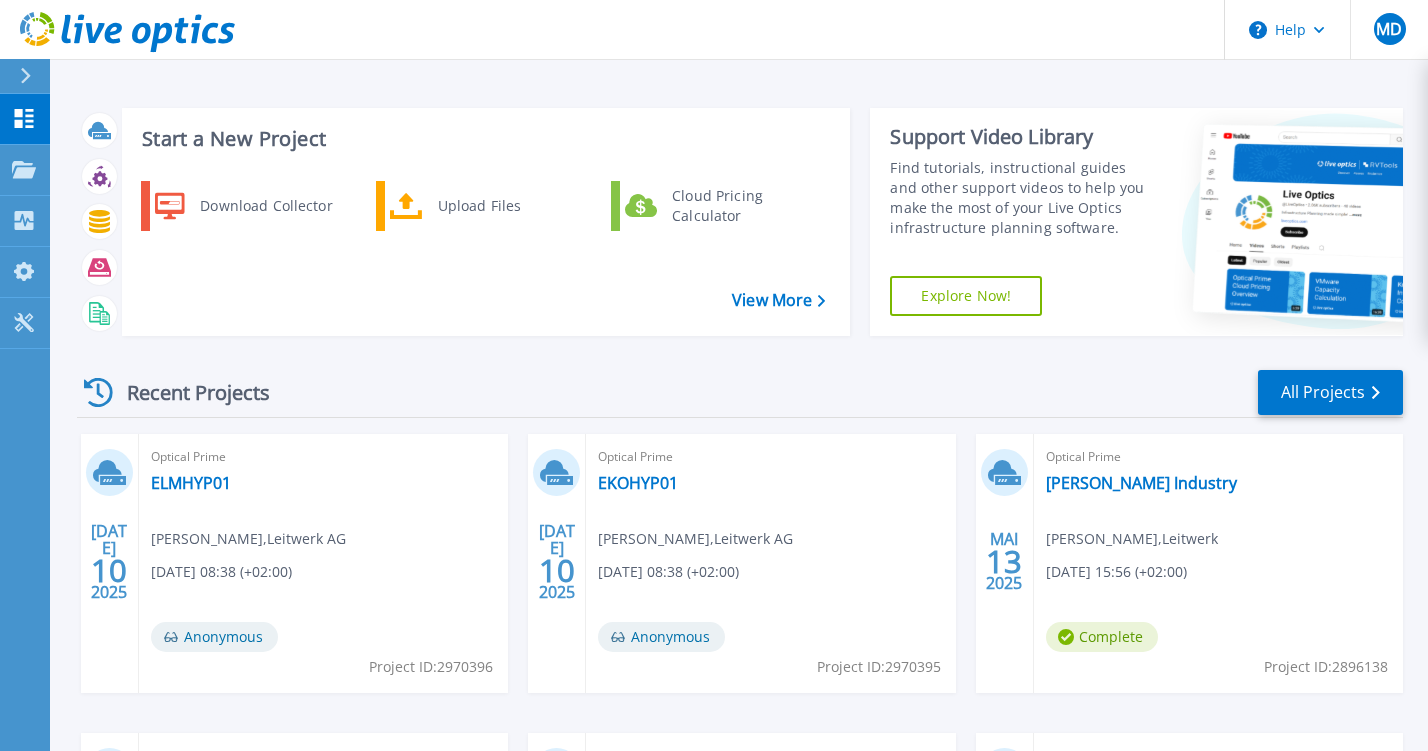 click on "Download Collector     Upload Files     Cloud Pricing Calculator" at bounding box center (483, 251) 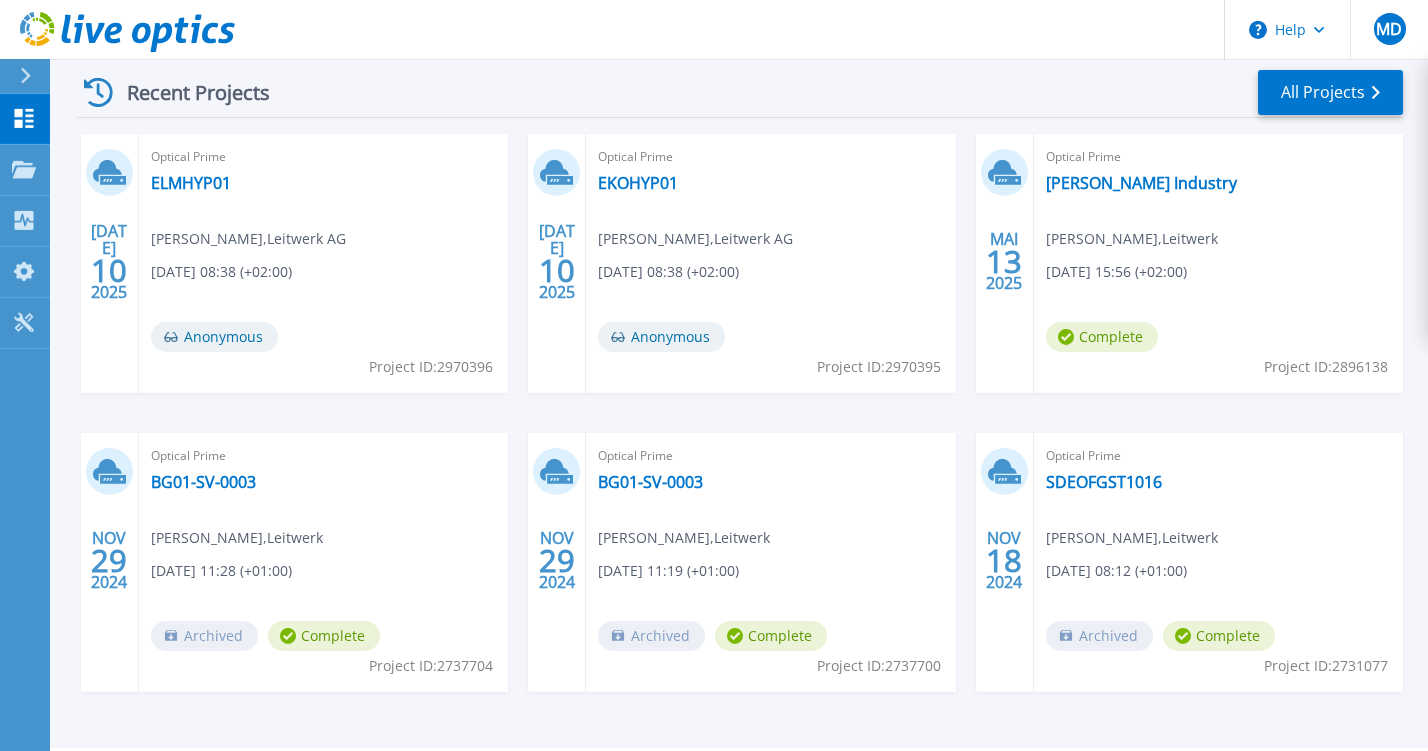 scroll, scrollTop: 316, scrollLeft: 0, axis: vertical 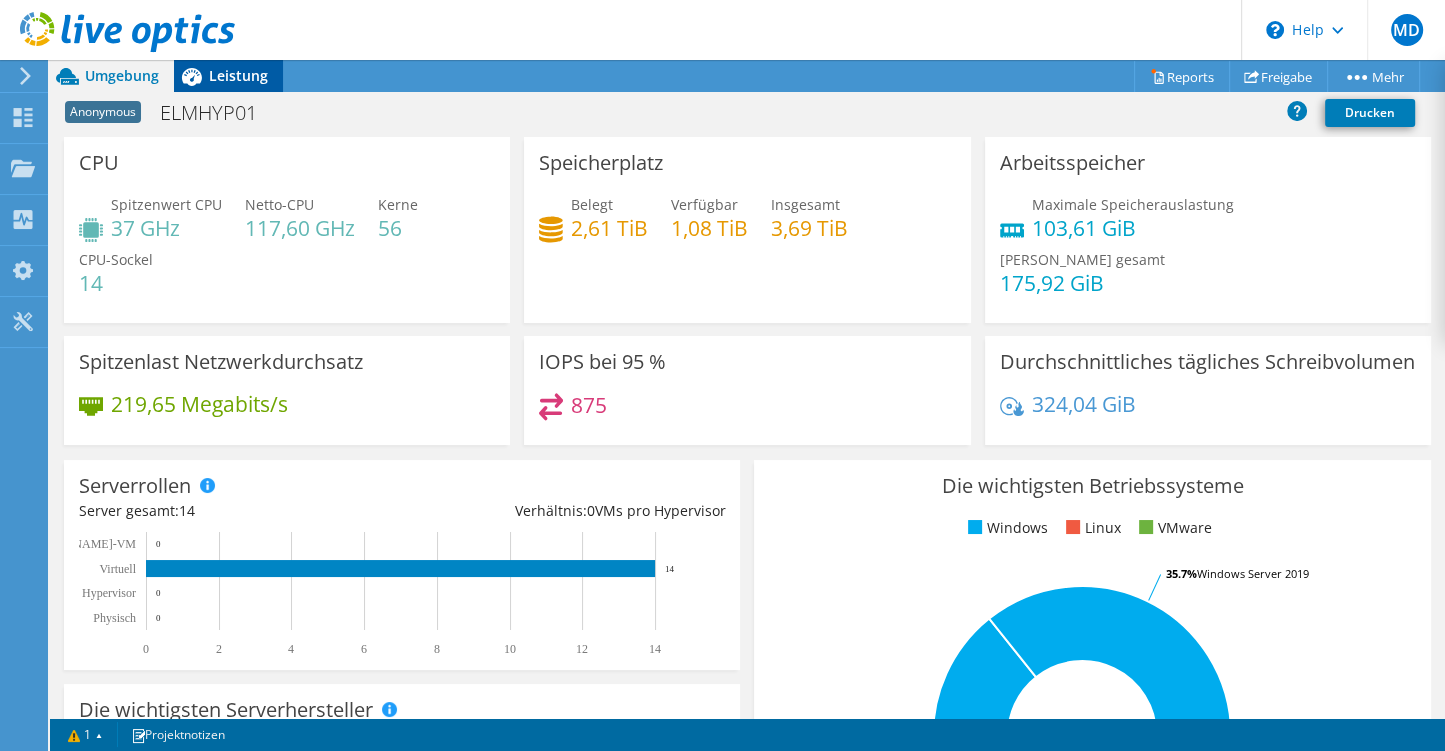 click on "Leistung" at bounding box center [238, 75] 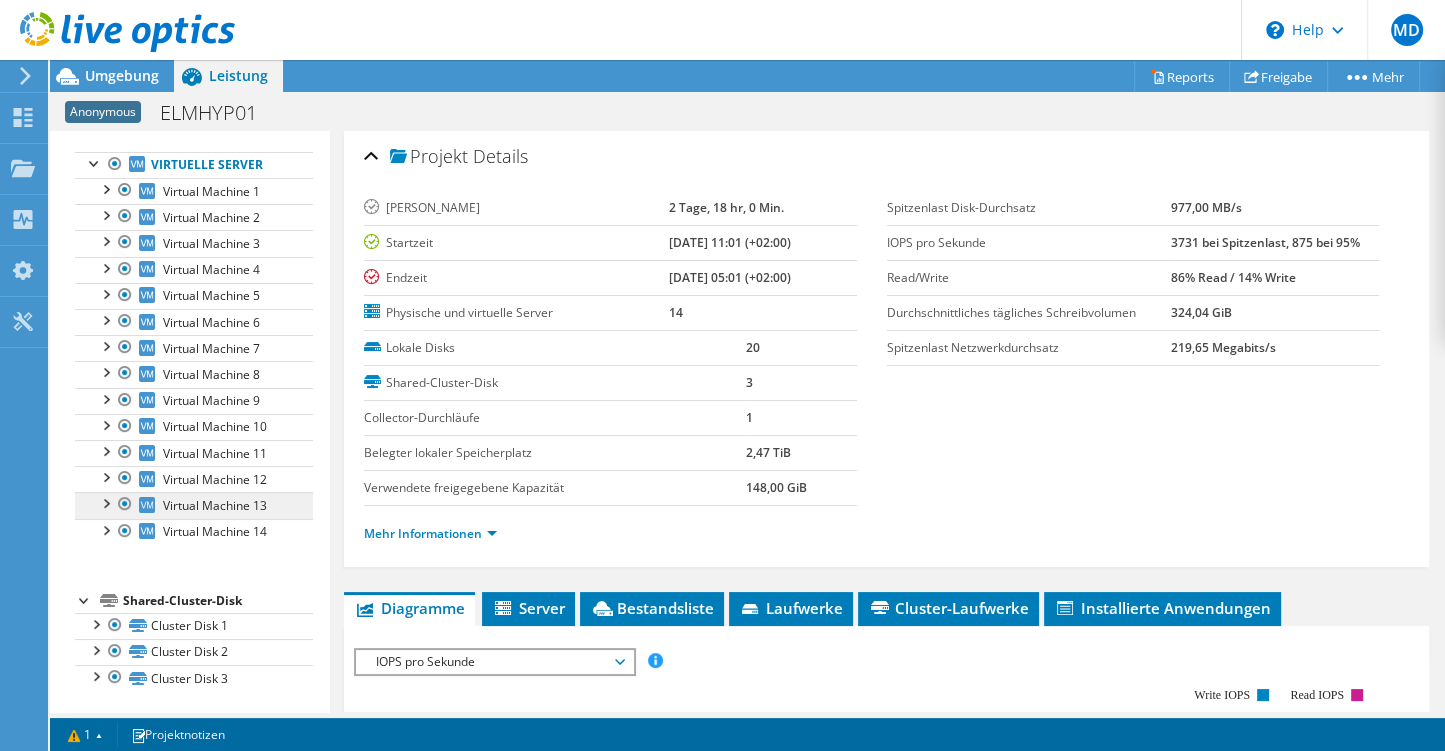 scroll, scrollTop: 0, scrollLeft: 0, axis: both 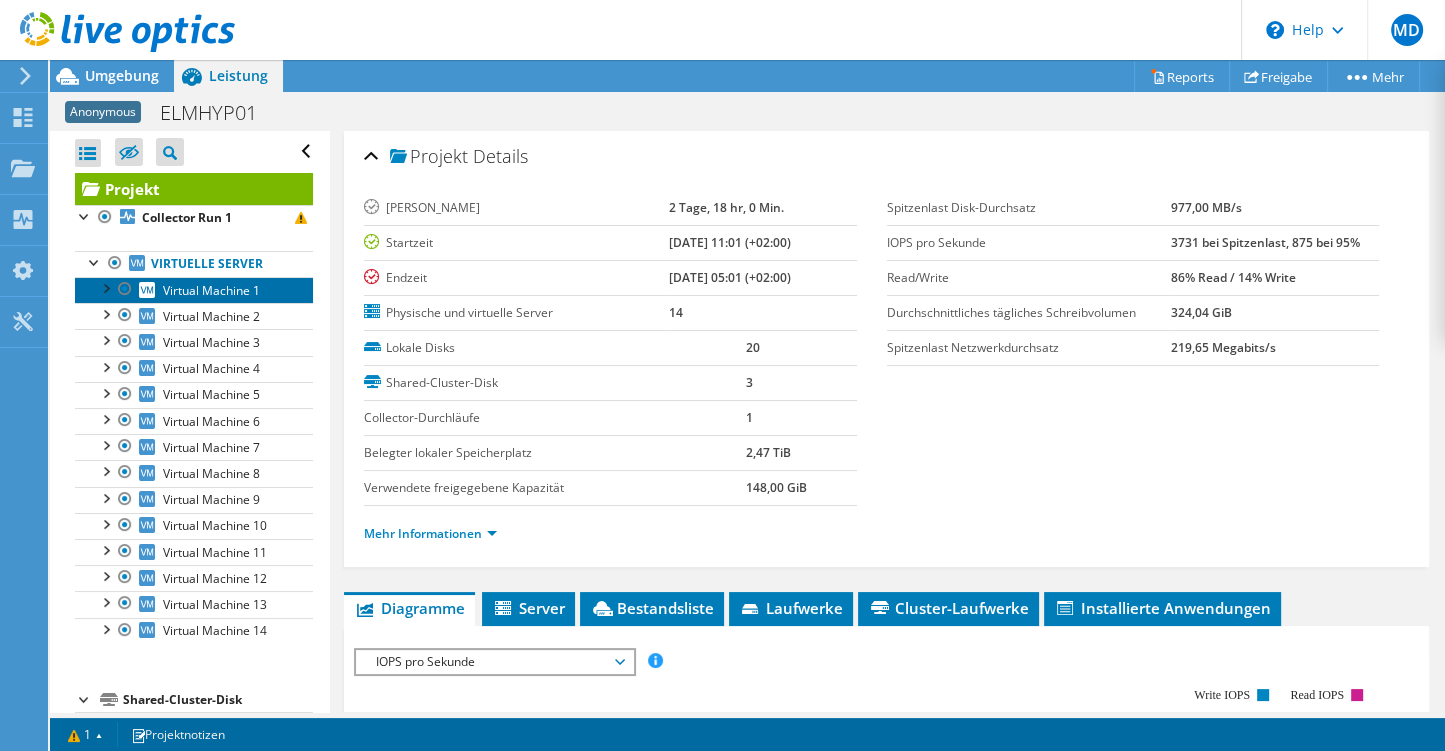 click on "Virtual Machine 1" at bounding box center (211, 290) 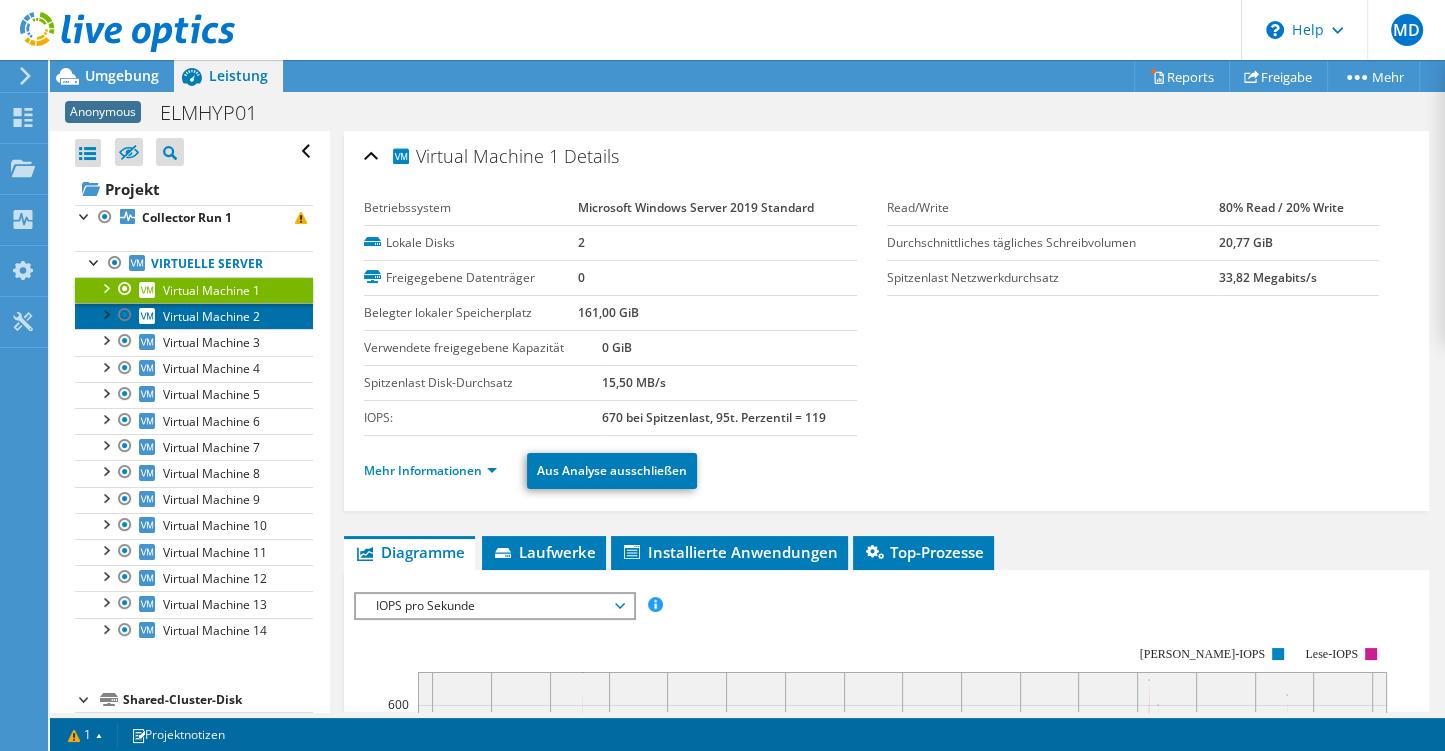 click on "Virtual Machine 2" at bounding box center [211, 316] 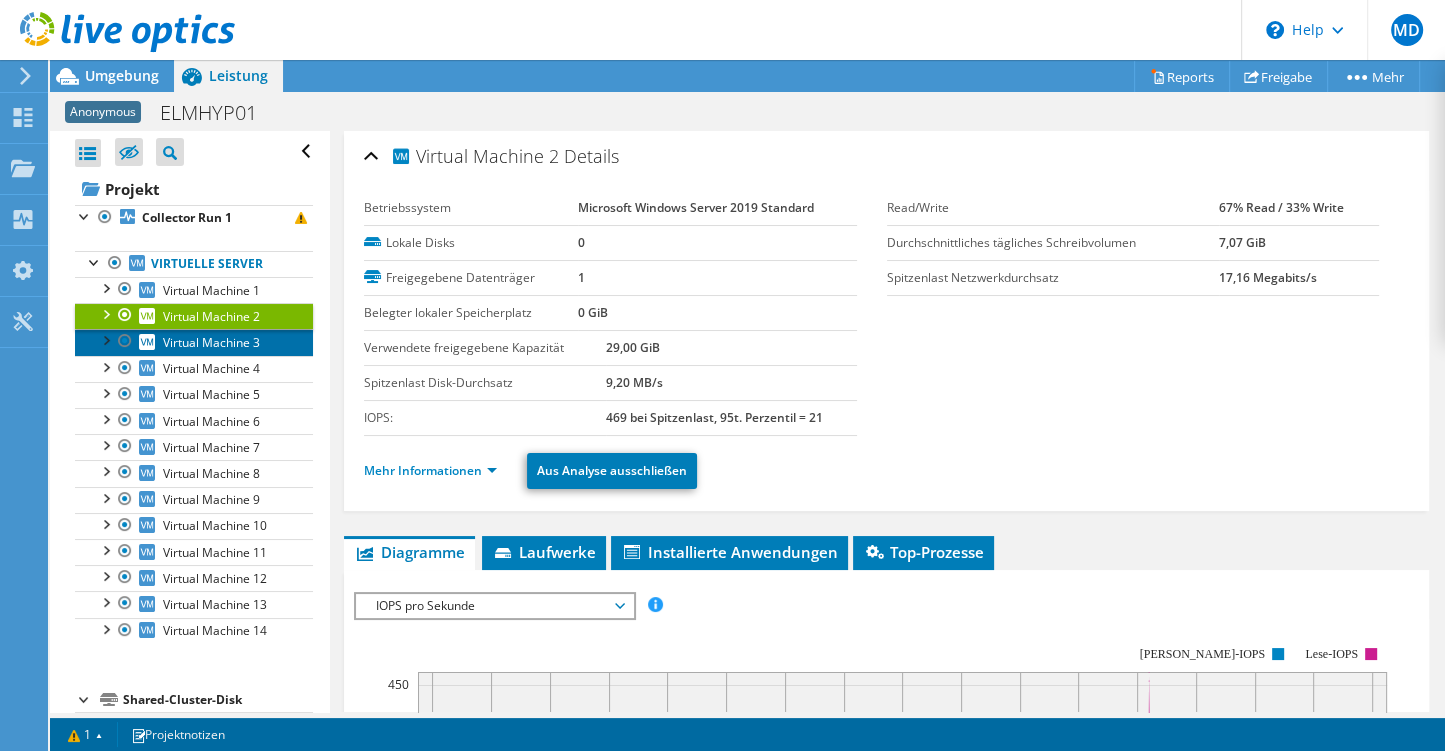 click on "Virtual Machine 3" at bounding box center [194, 342] 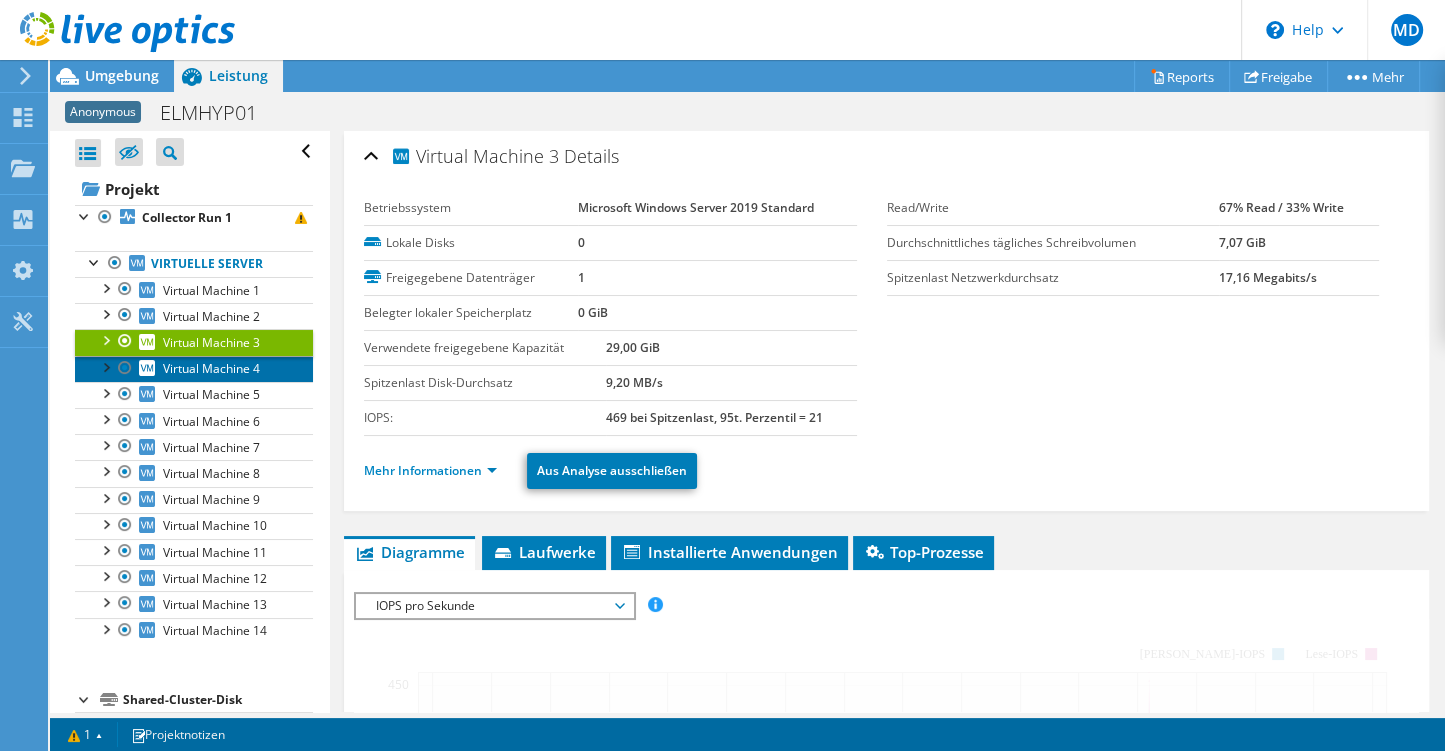 click on "Virtual Machine 4" at bounding box center [194, 369] 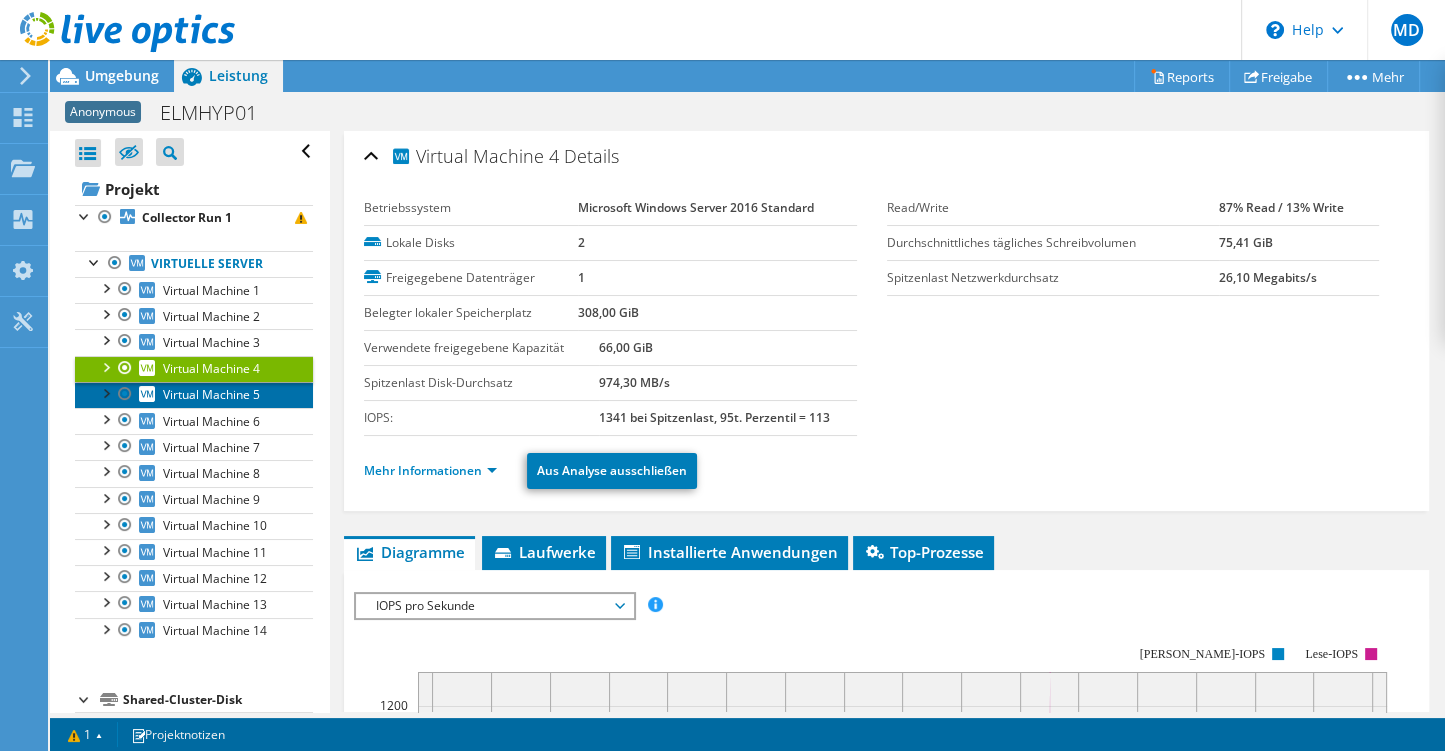 click on "Virtual Machine 5" at bounding box center [211, 394] 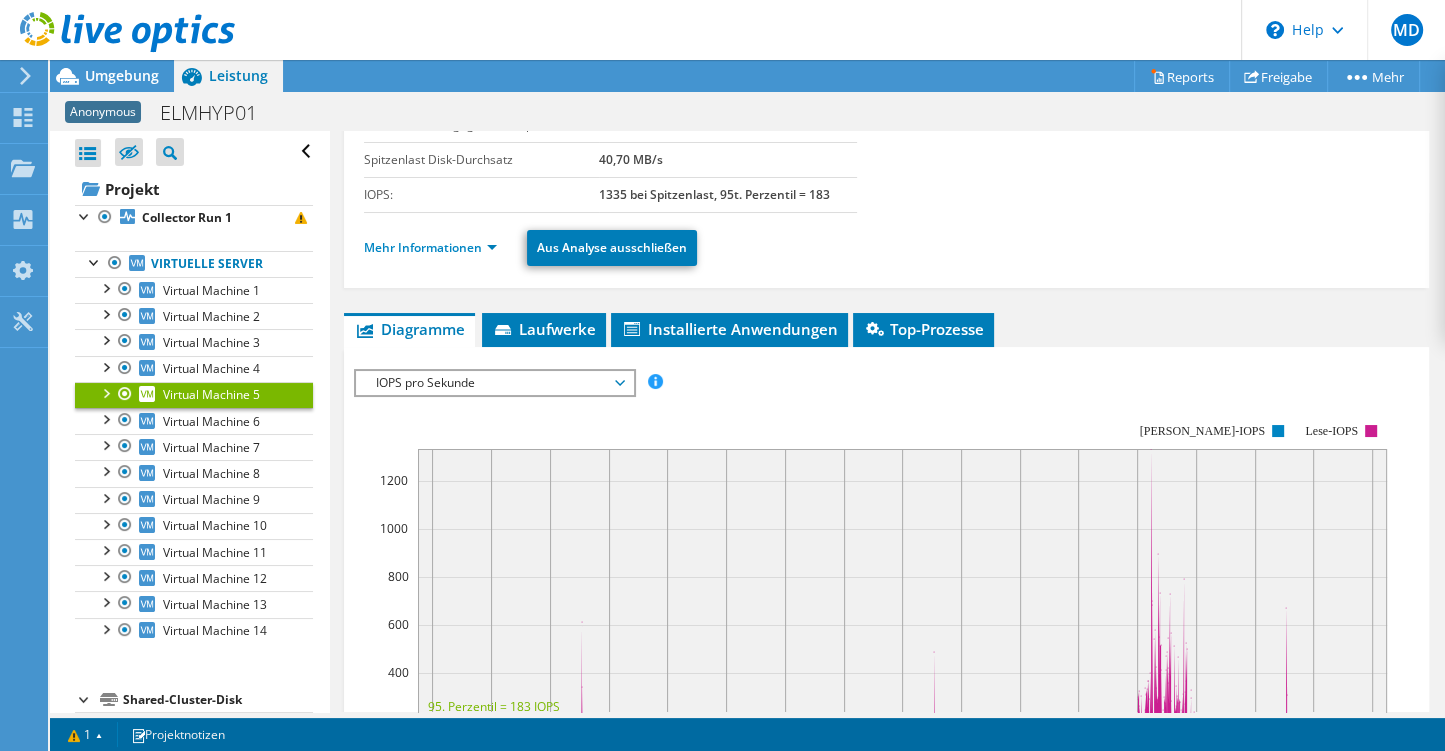 scroll, scrollTop: 384, scrollLeft: 0, axis: vertical 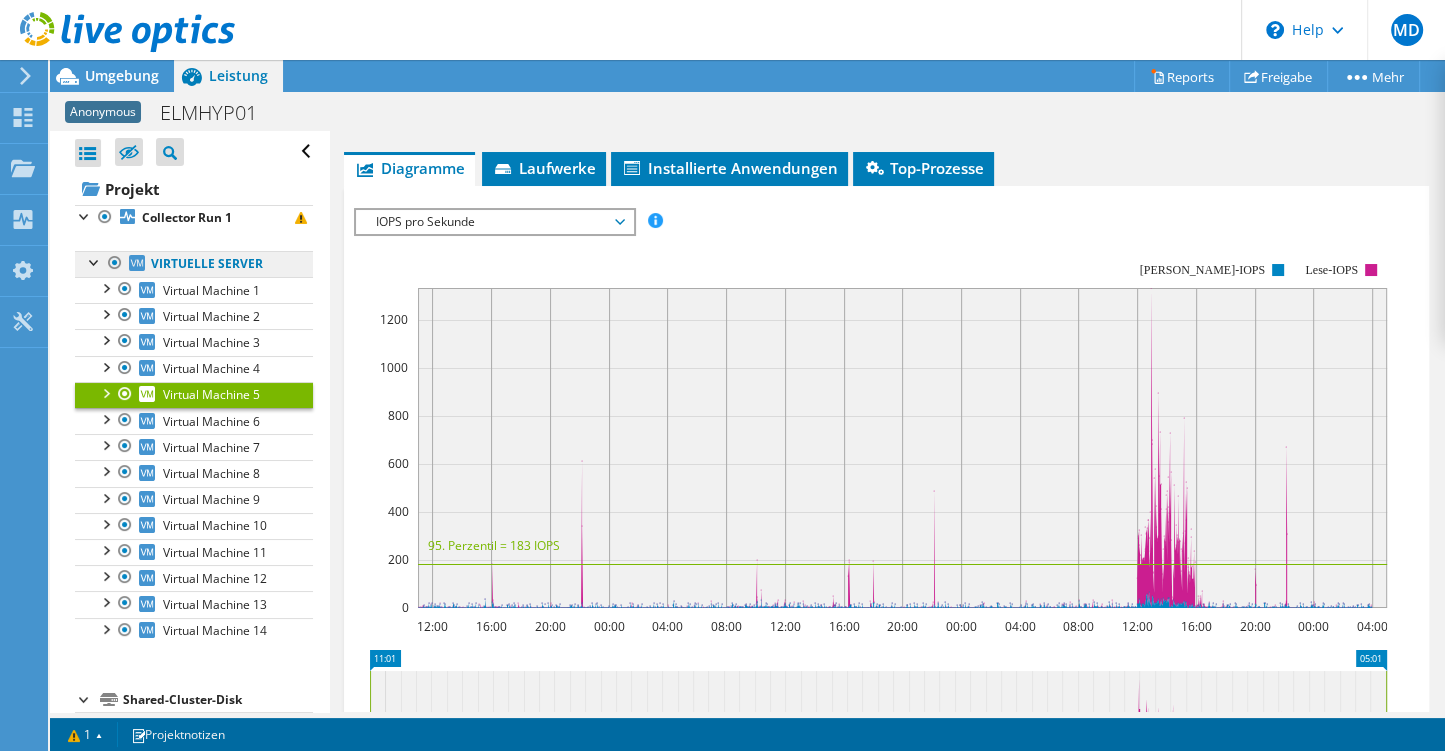 click on "Virtuelle Server" at bounding box center [194, 264] 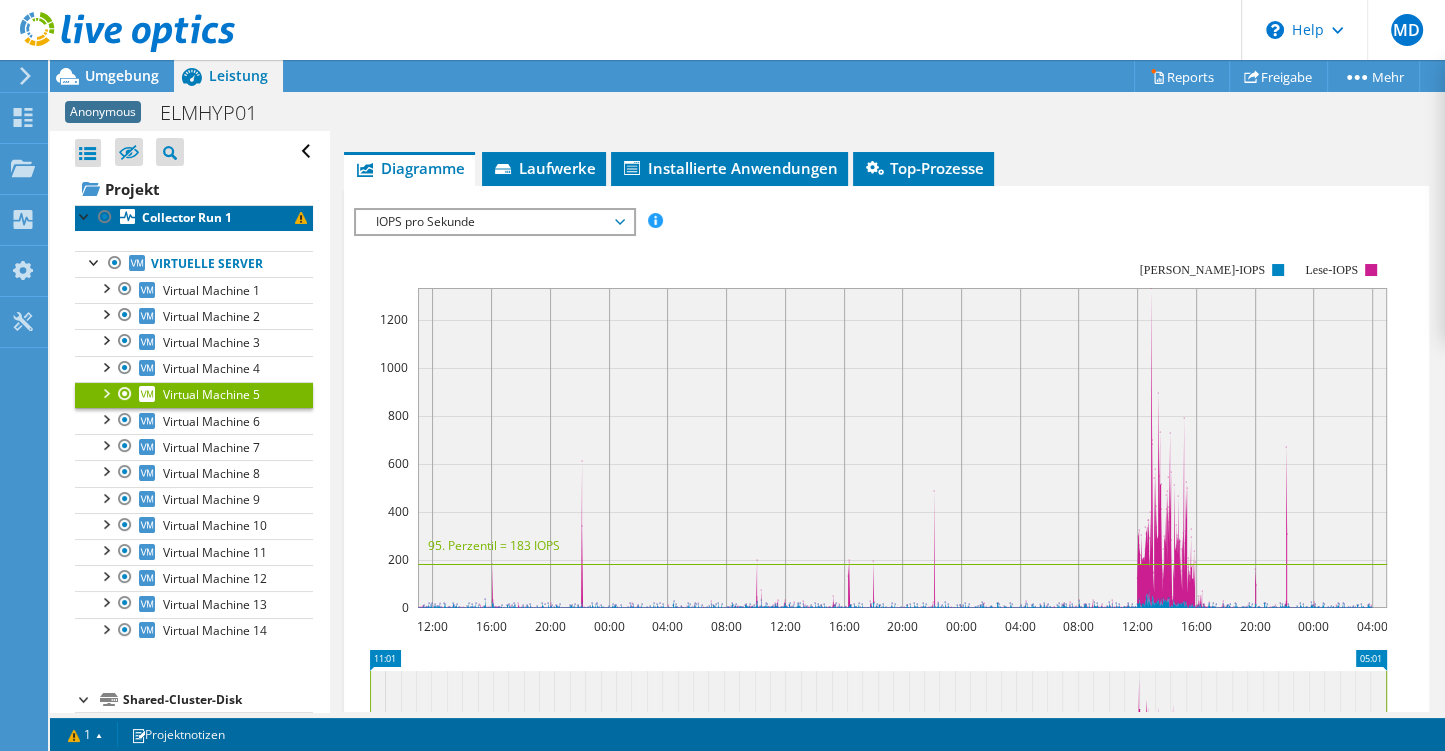 click on "Collector Run 1" at bounding box center [194, 218] 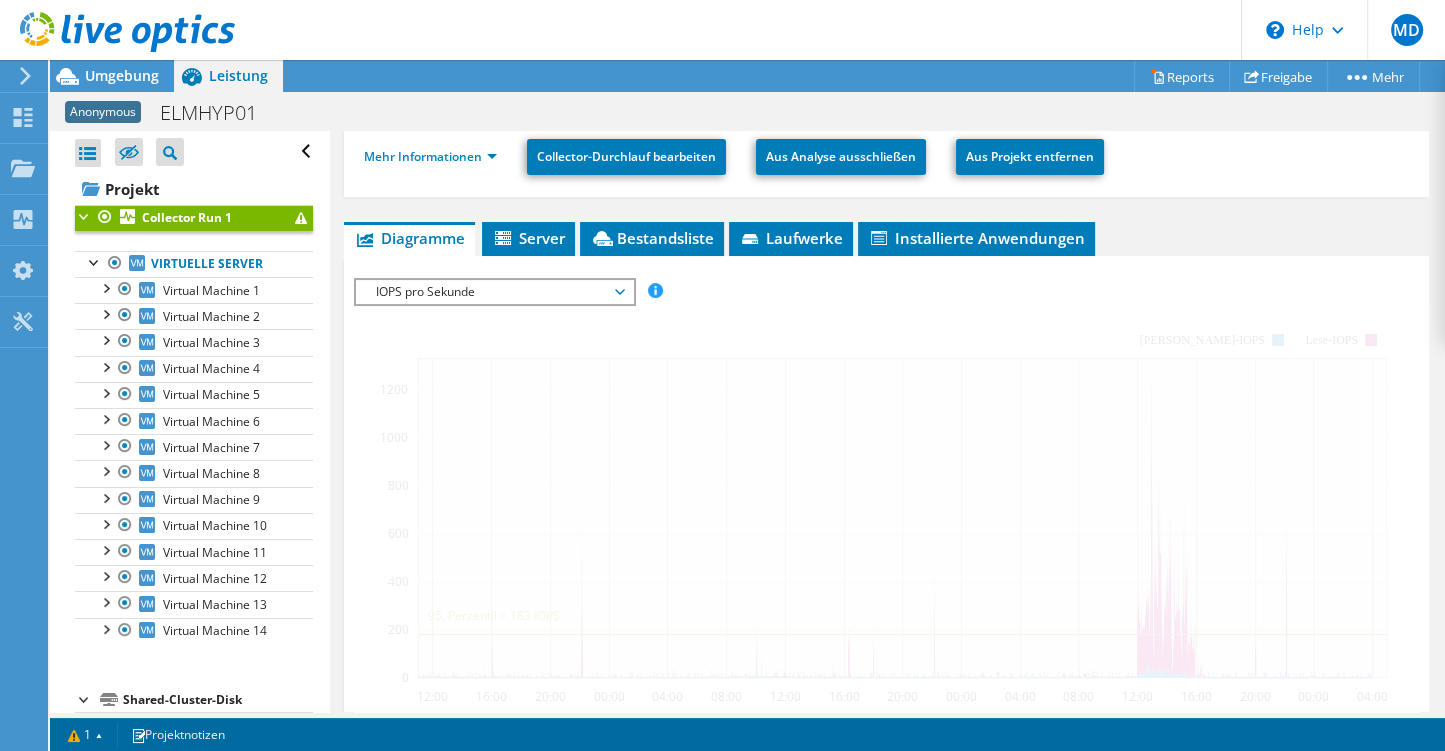 scroll, scrollTop: 454, scrollLeft: 0, axis: vertical 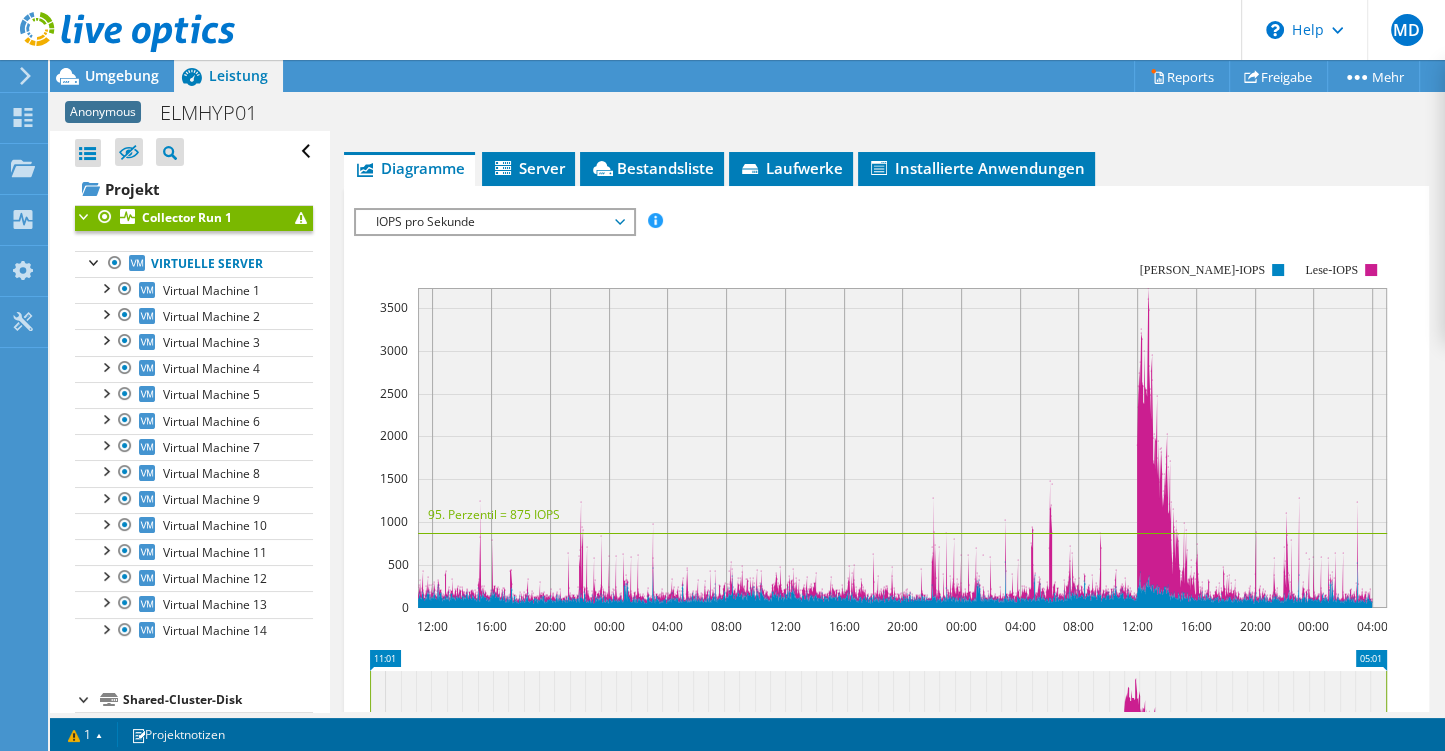 click on "IOPS pro Sekunde
Disk-Durchsatz
IO-Size
Latenz
Queue-Depth
CPU-Prozentwert
Arbeitsspeicher
Seitenfehler
Beteiligung
Netzwerkdurchsatz
Die wichtigsten Server nach Seitenfehlern
Arbeitslastkonzentration – Linie
Arbeitslastkonzentration – Blasendiagramm
Alle IOPS pro Sekunde" at bounding box center [886, 221] 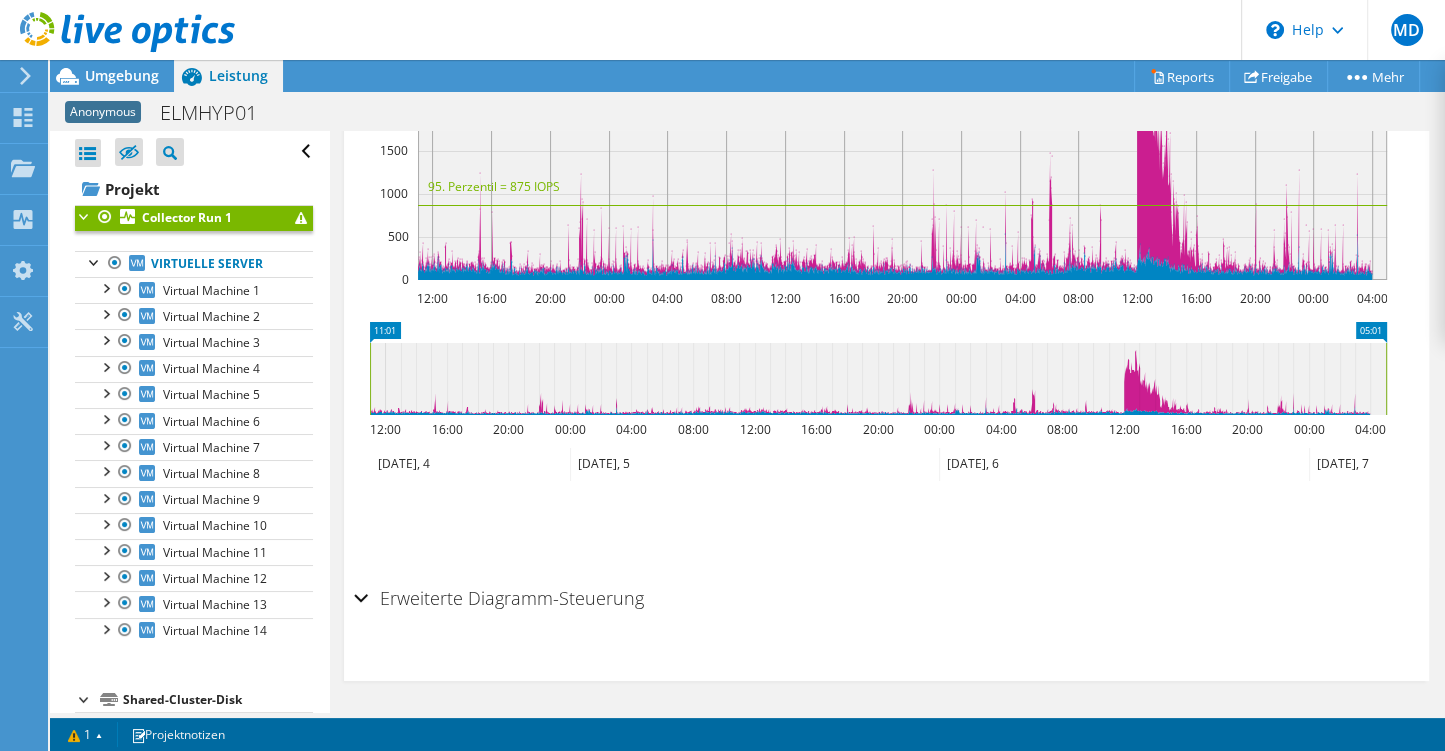 scroll, scrollTop: 206, scrollLeft: 0, axis: vertical 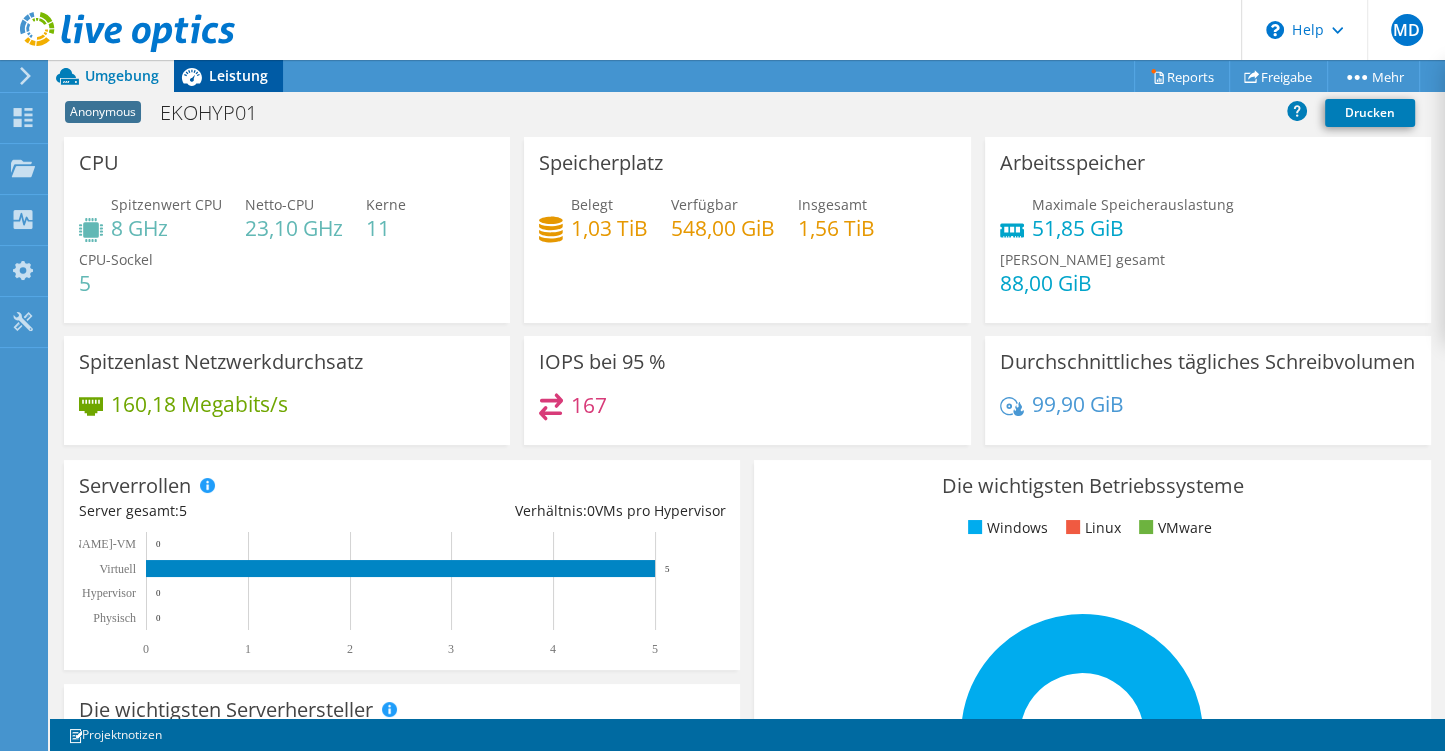 click on "Leistung" at bounding box center (238, 75) 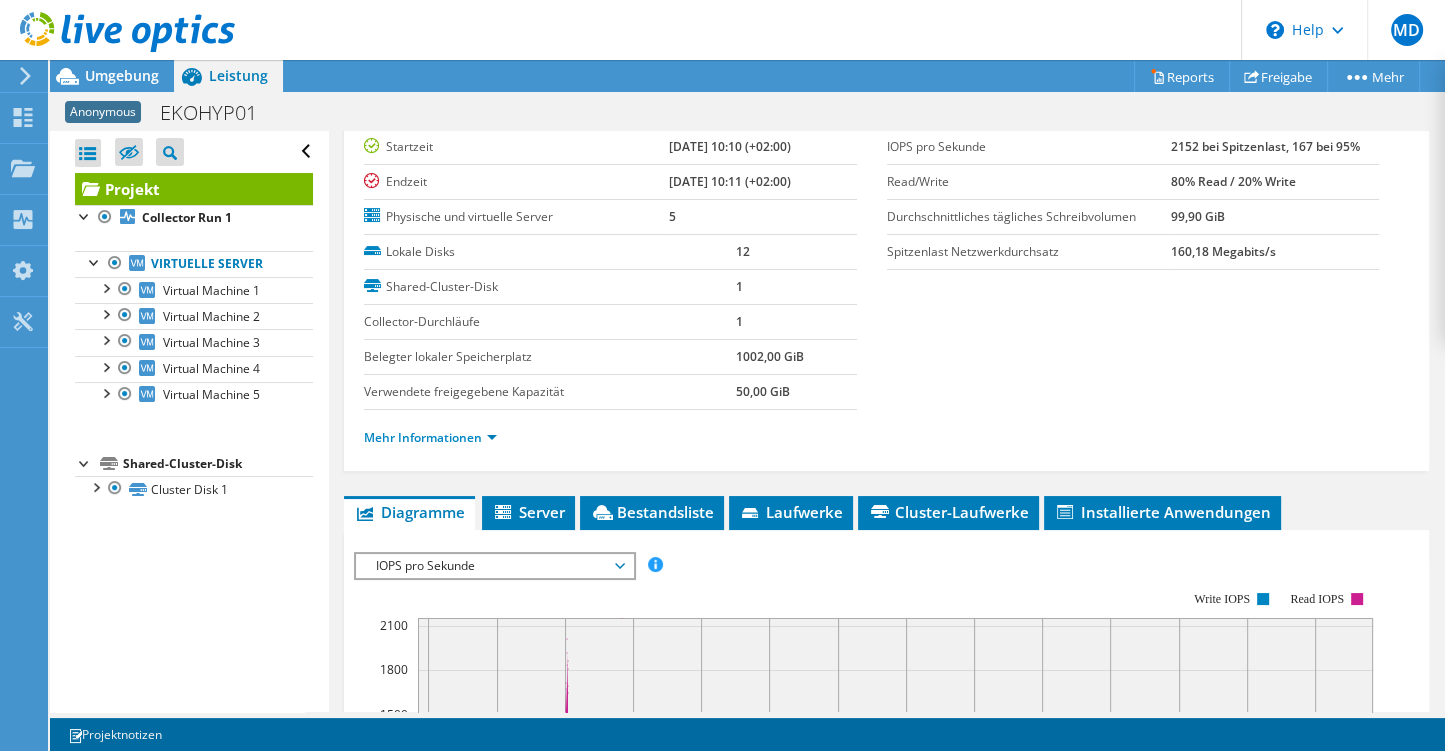 scroll, scrollTop: 192, scrollLeft: 0, axis: vertical 